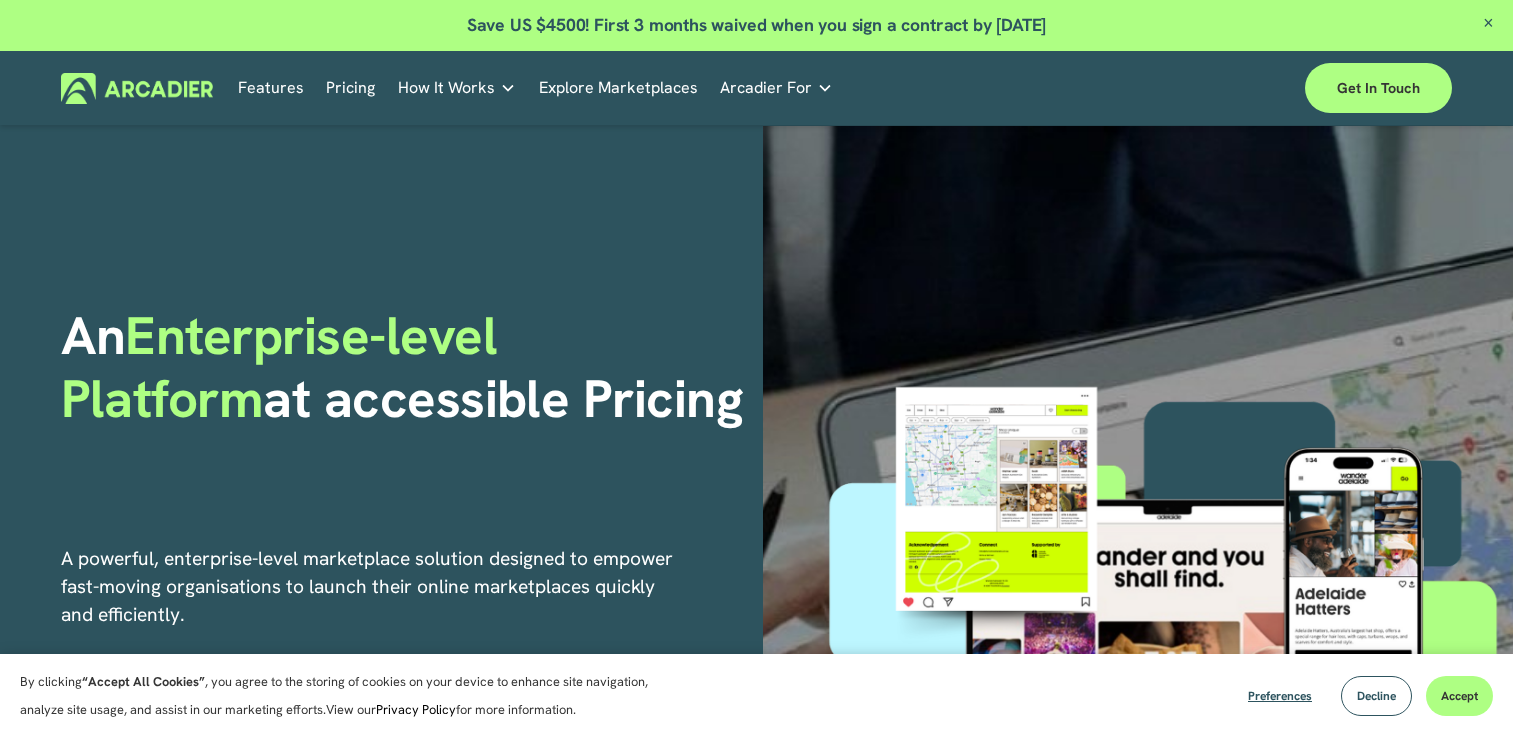 scroll, scrollTop: 0, scrollLeft: 0, axis: both 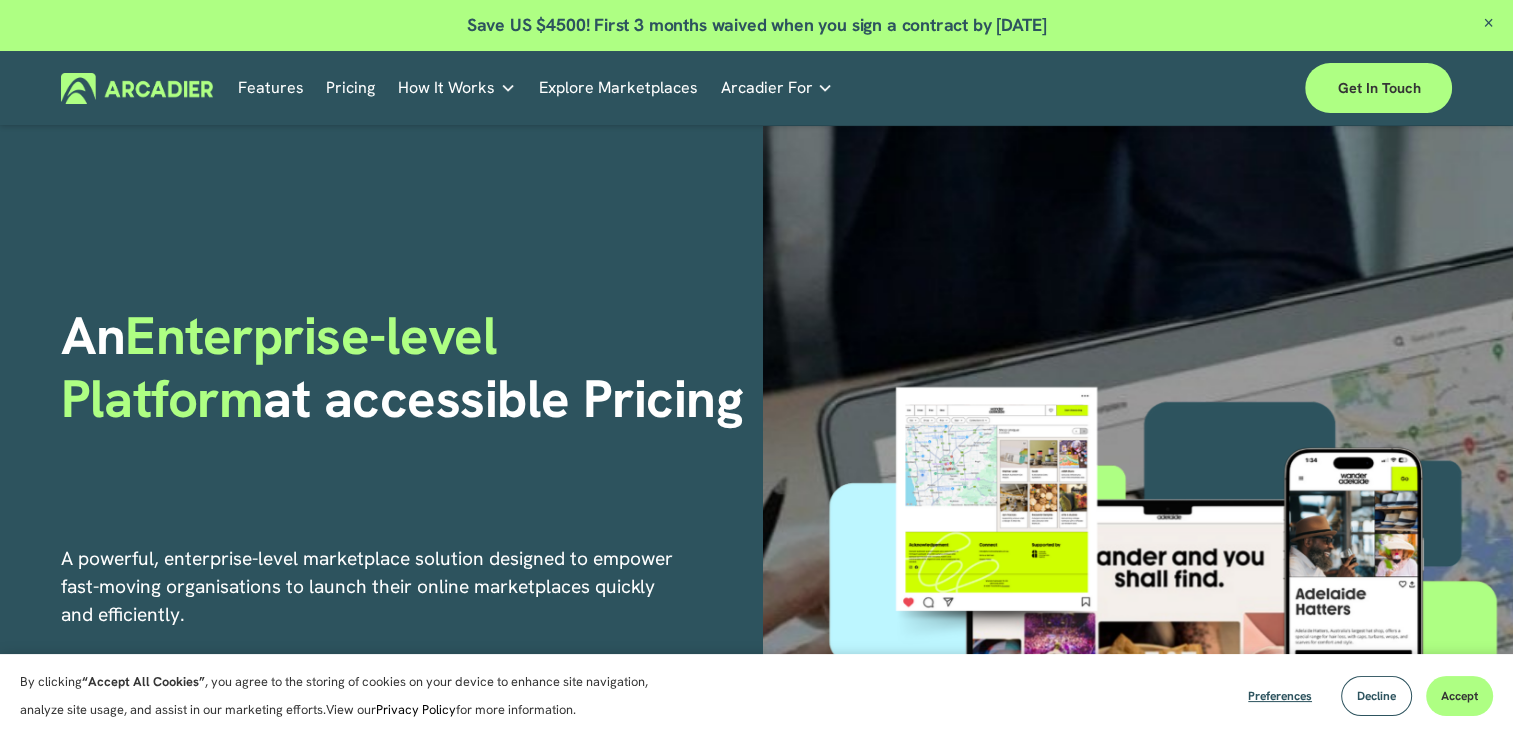 click at bounding box center (1488, 24) 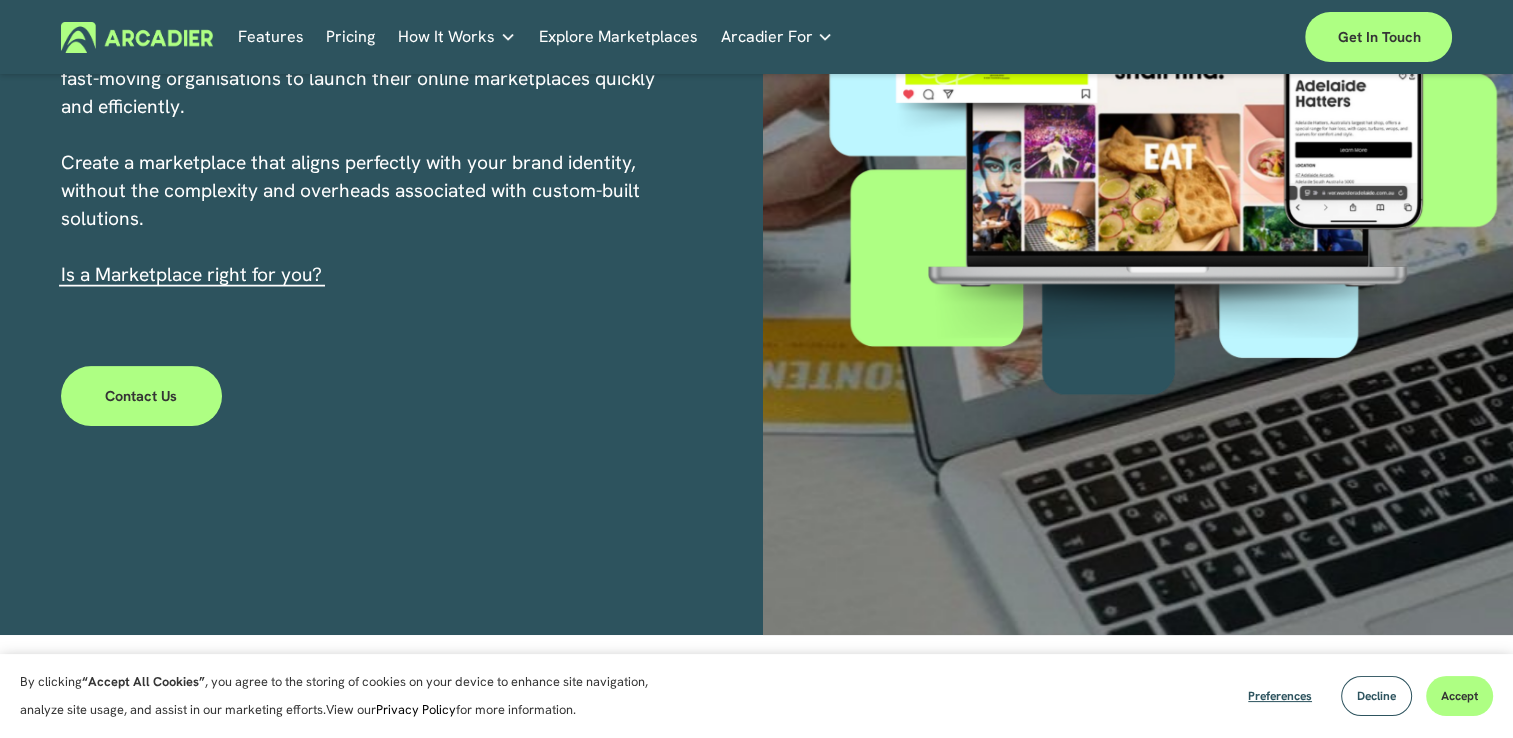 scroll, scrollTop: 500, scrollLeft: 0, axis: vertical 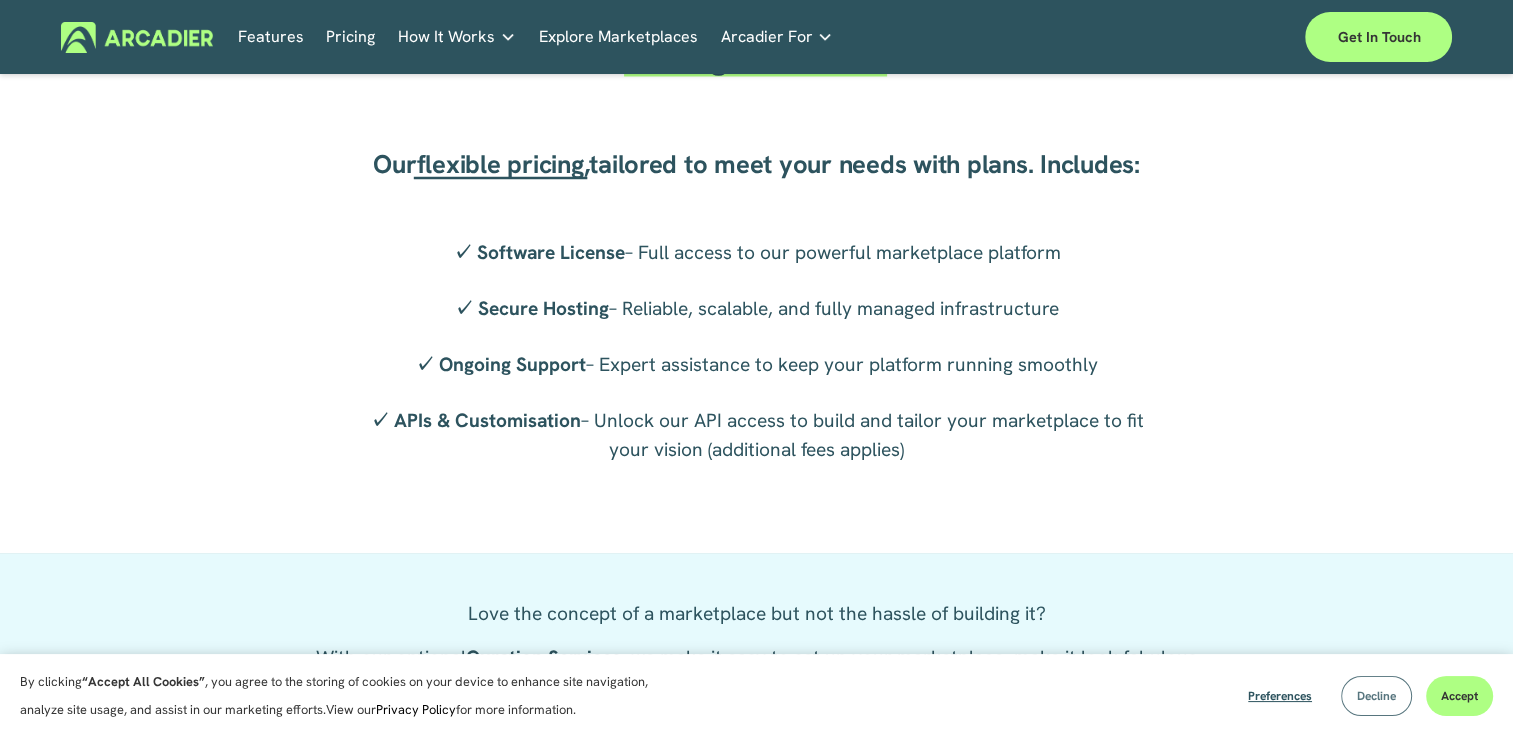 click on "Decline" at bounding box center (1376, 696) 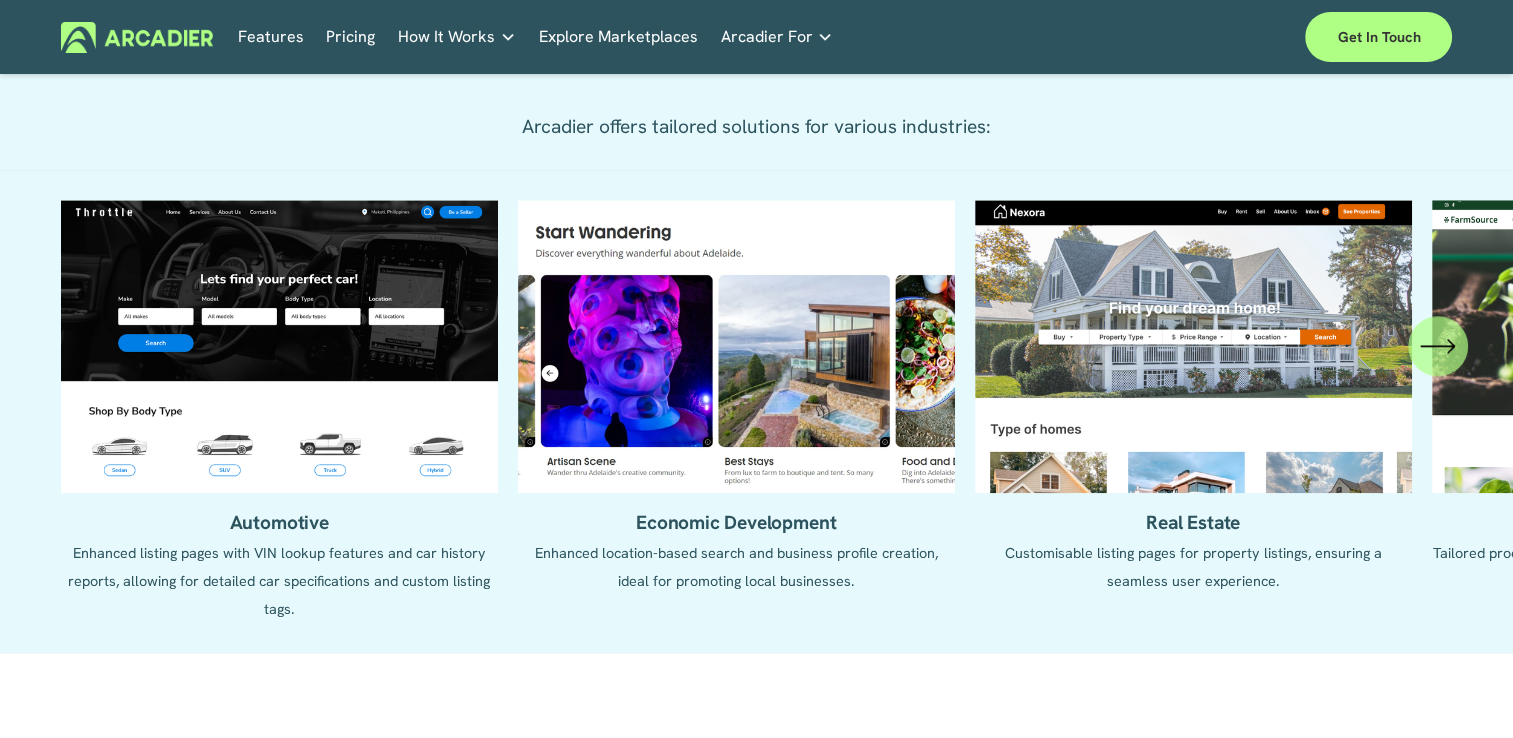 scroll, scrollTop: 1954, scrollLeft: 0, axis: vertical 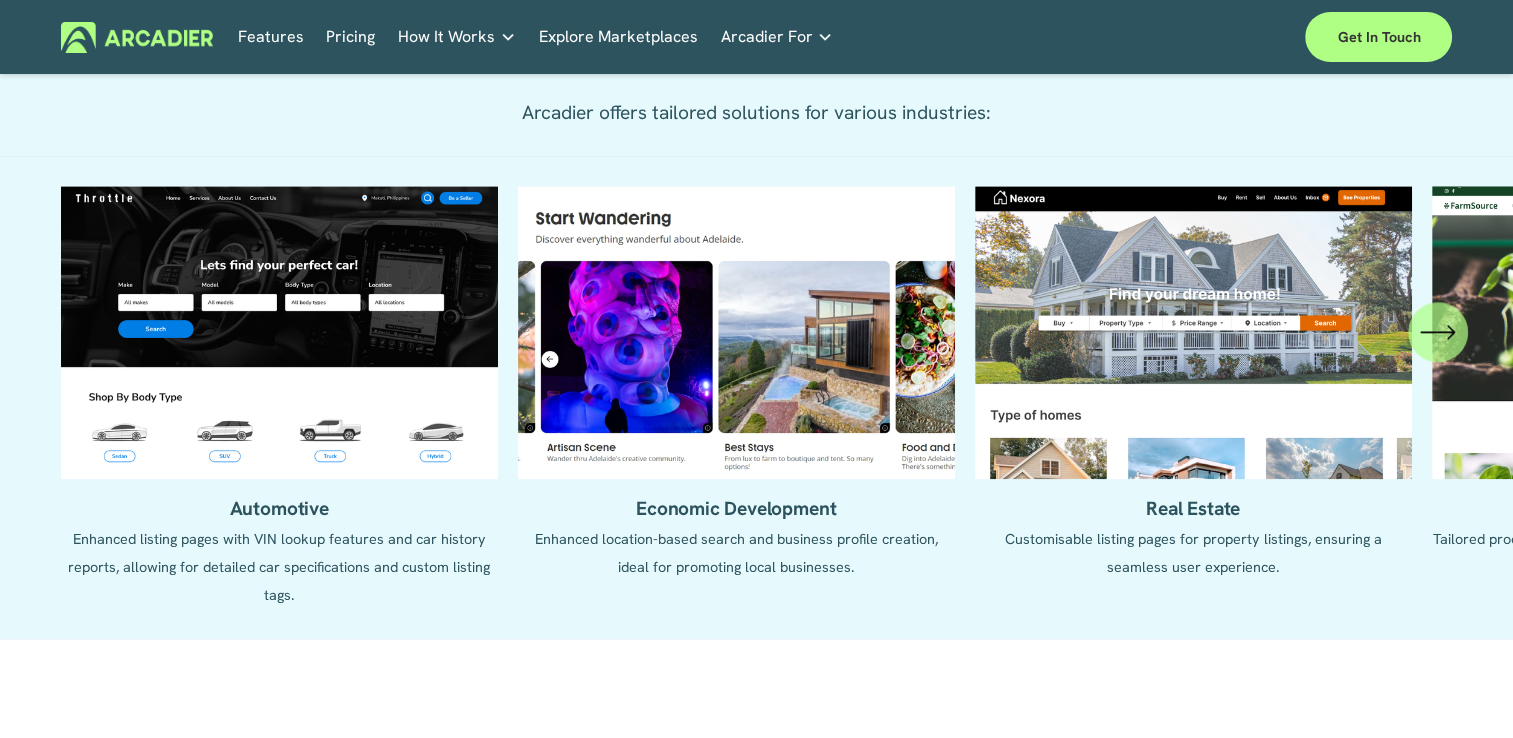 click 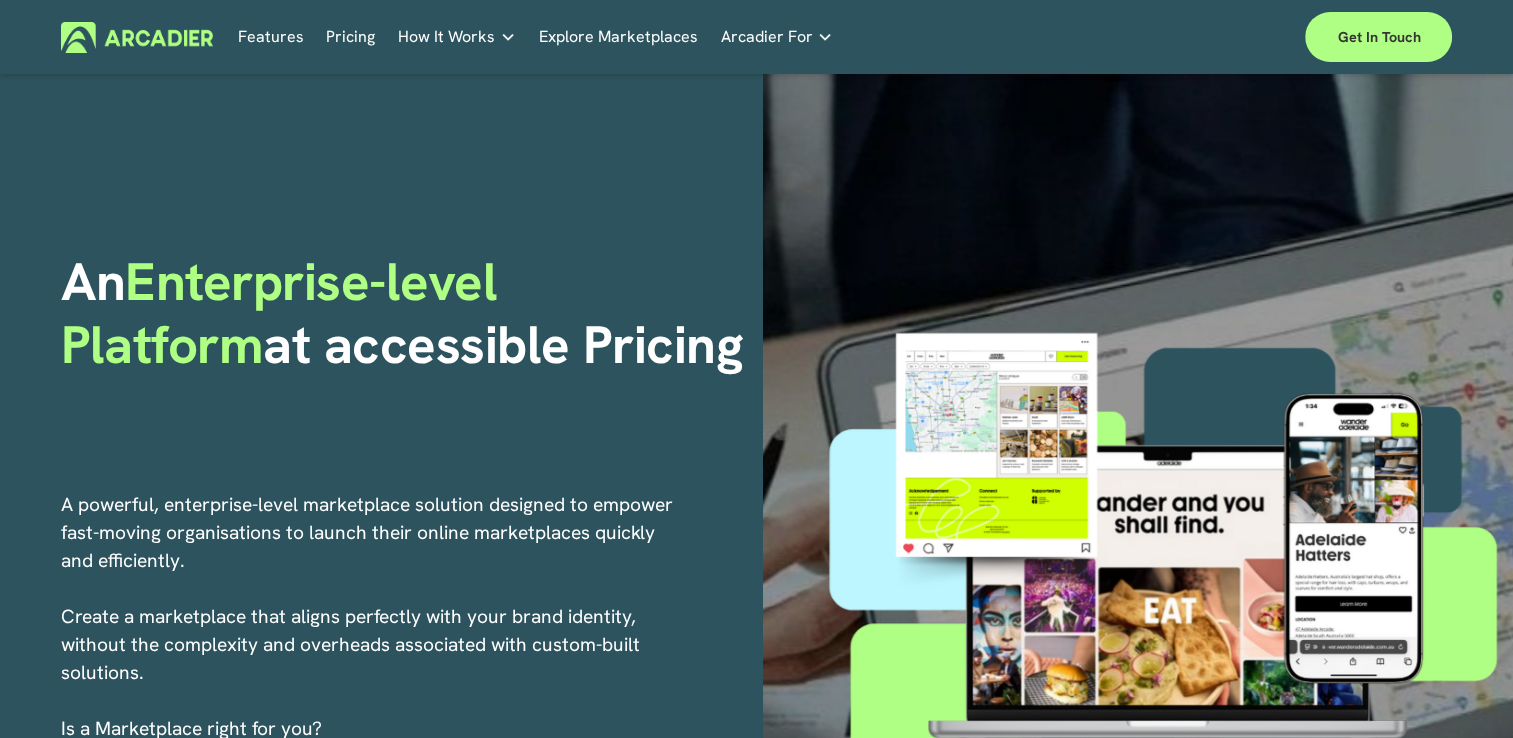 scroll, scrollTop: 0, scrollLeft: 0, axis: both 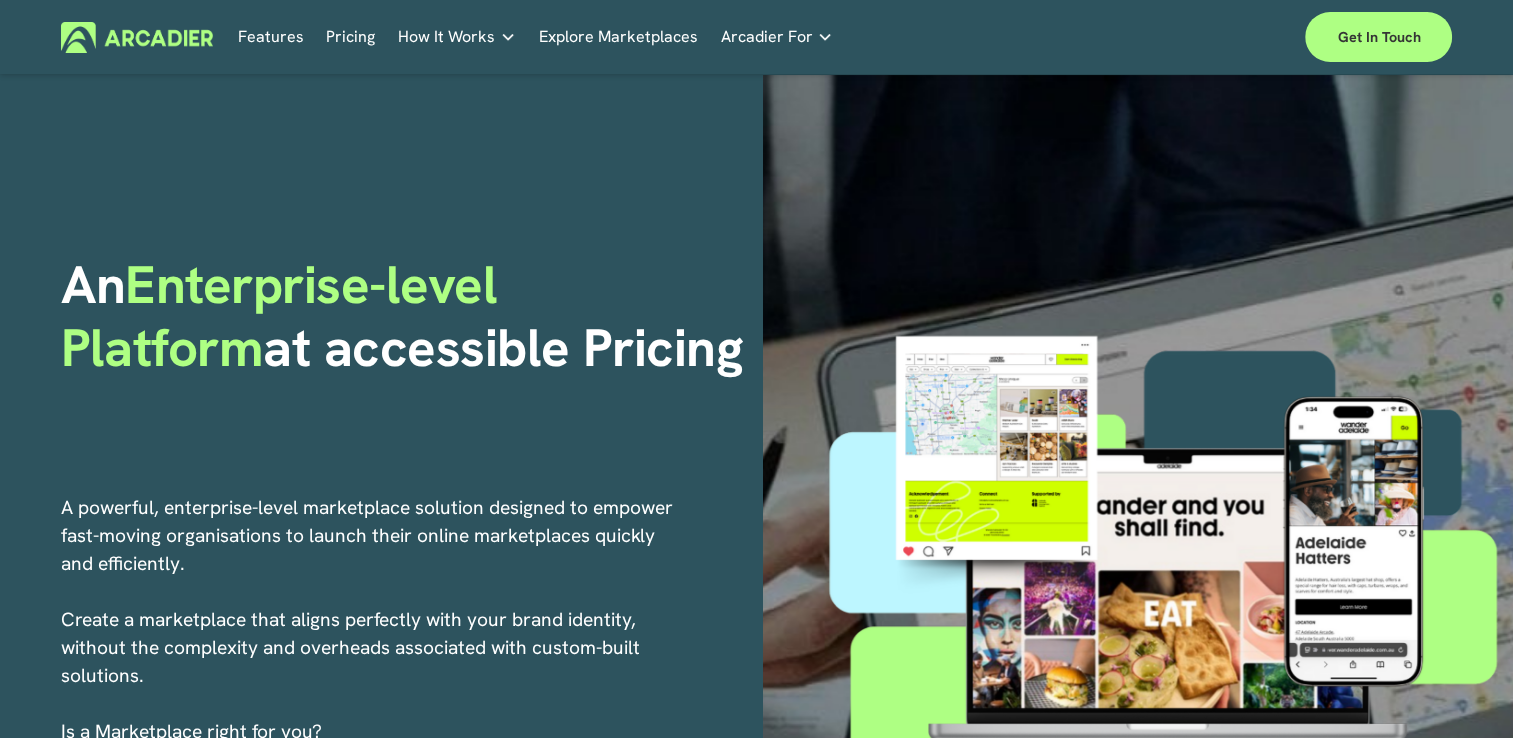 click on "Retail Marketplaces
Whatever you are offering to your customer, we bring it all under one platform." at bounding box center [0, 0] 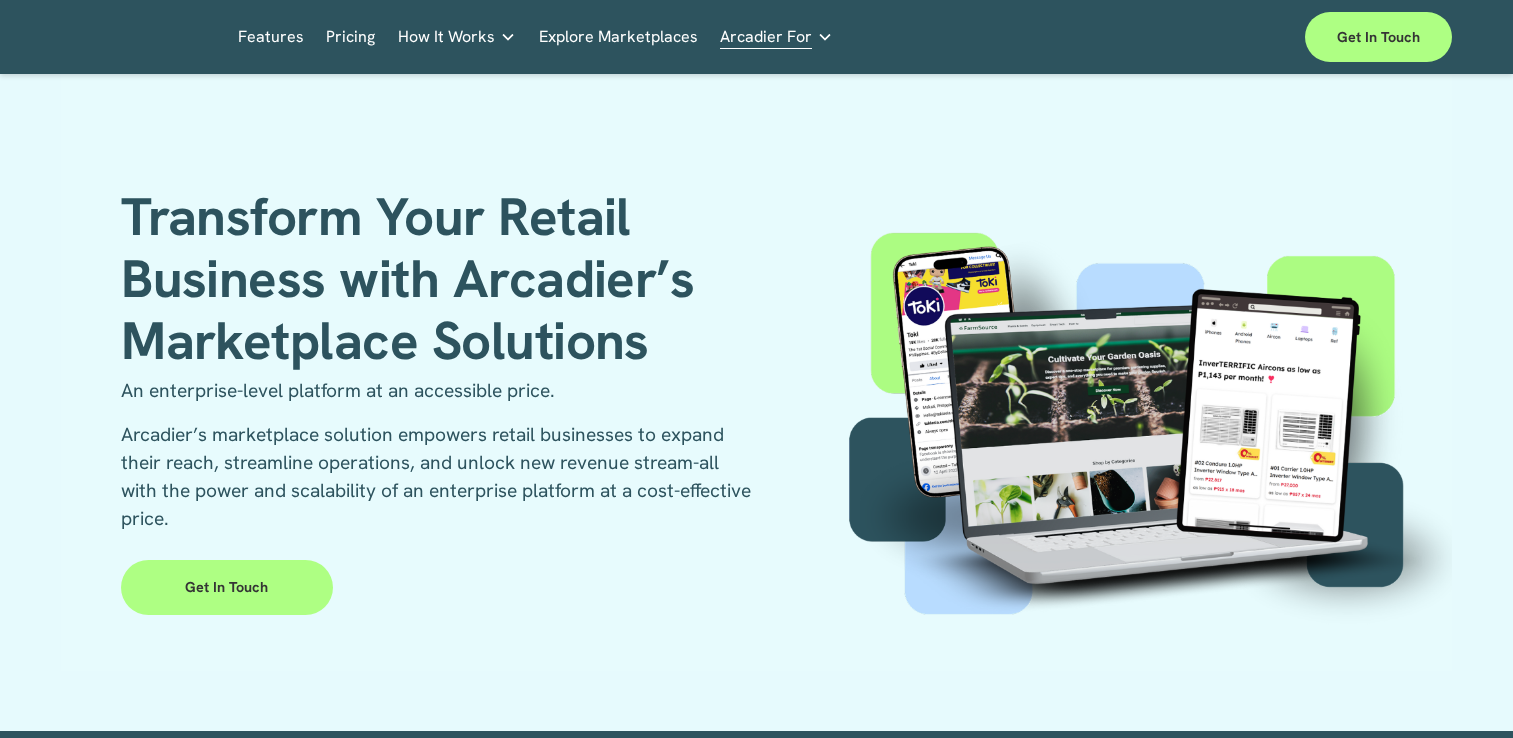 scroll, scrollTop: 0, scrollLeft: 0, axis: both 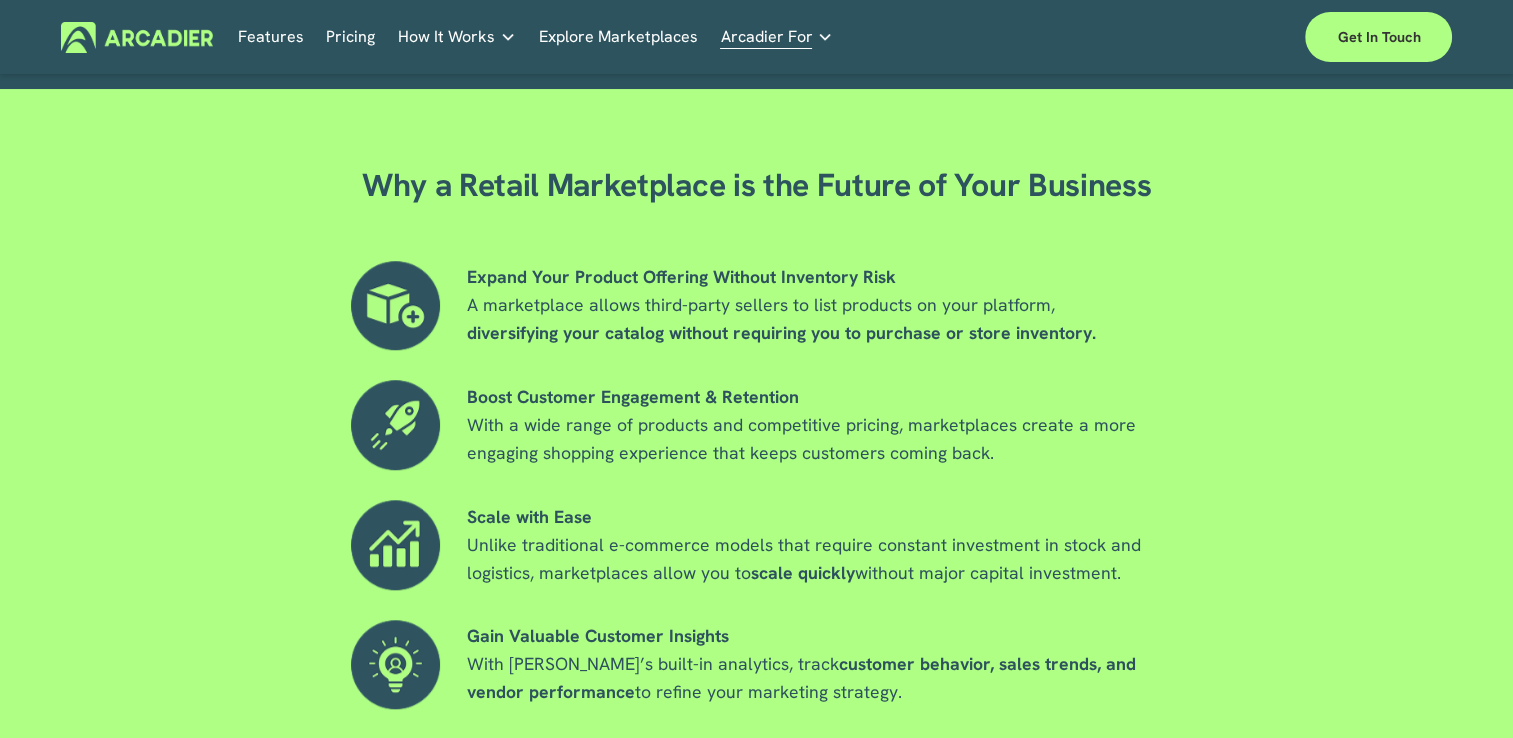 click on "Pricing" at bounding box center [350, 37] 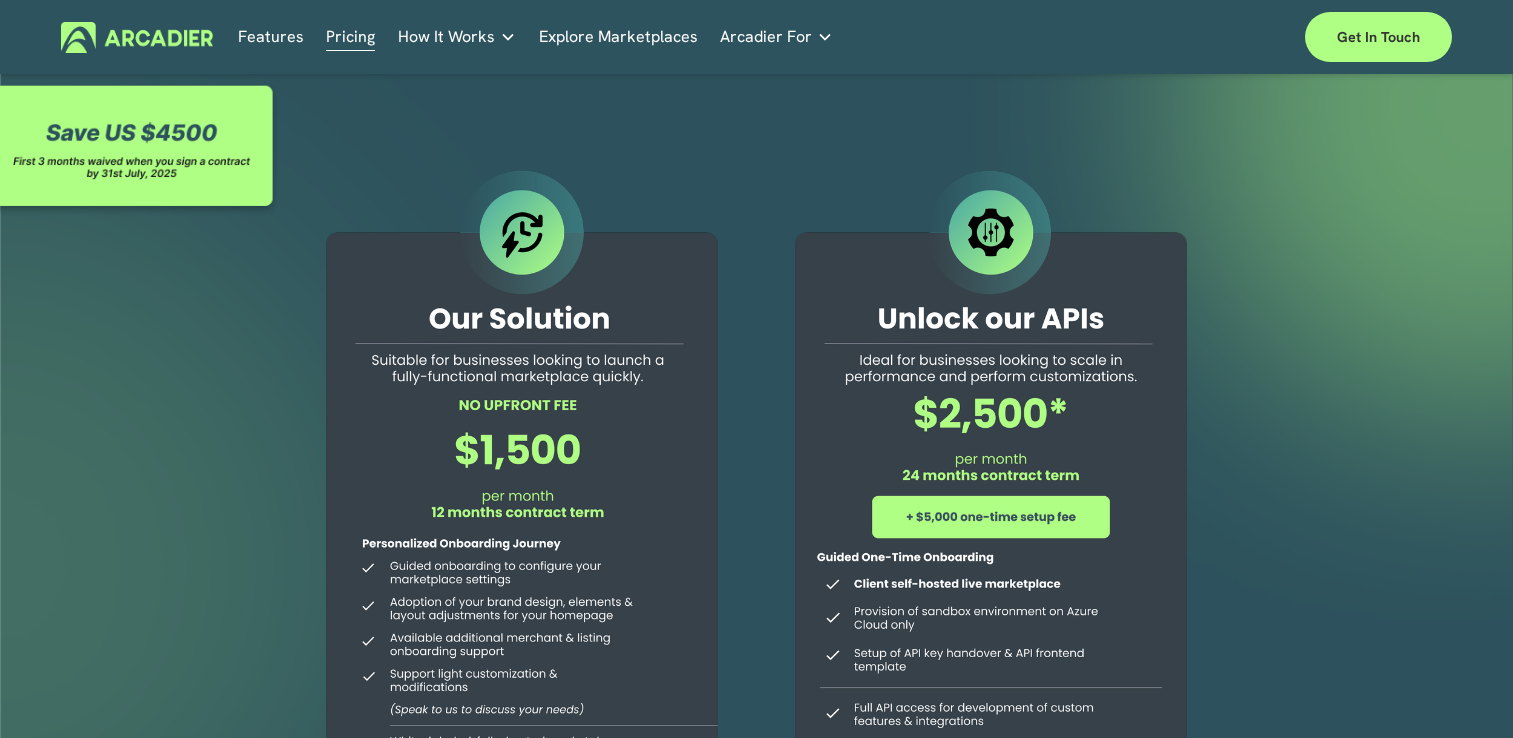 scroll, scrollTop: 0, scrollLeft: 0, axis: both 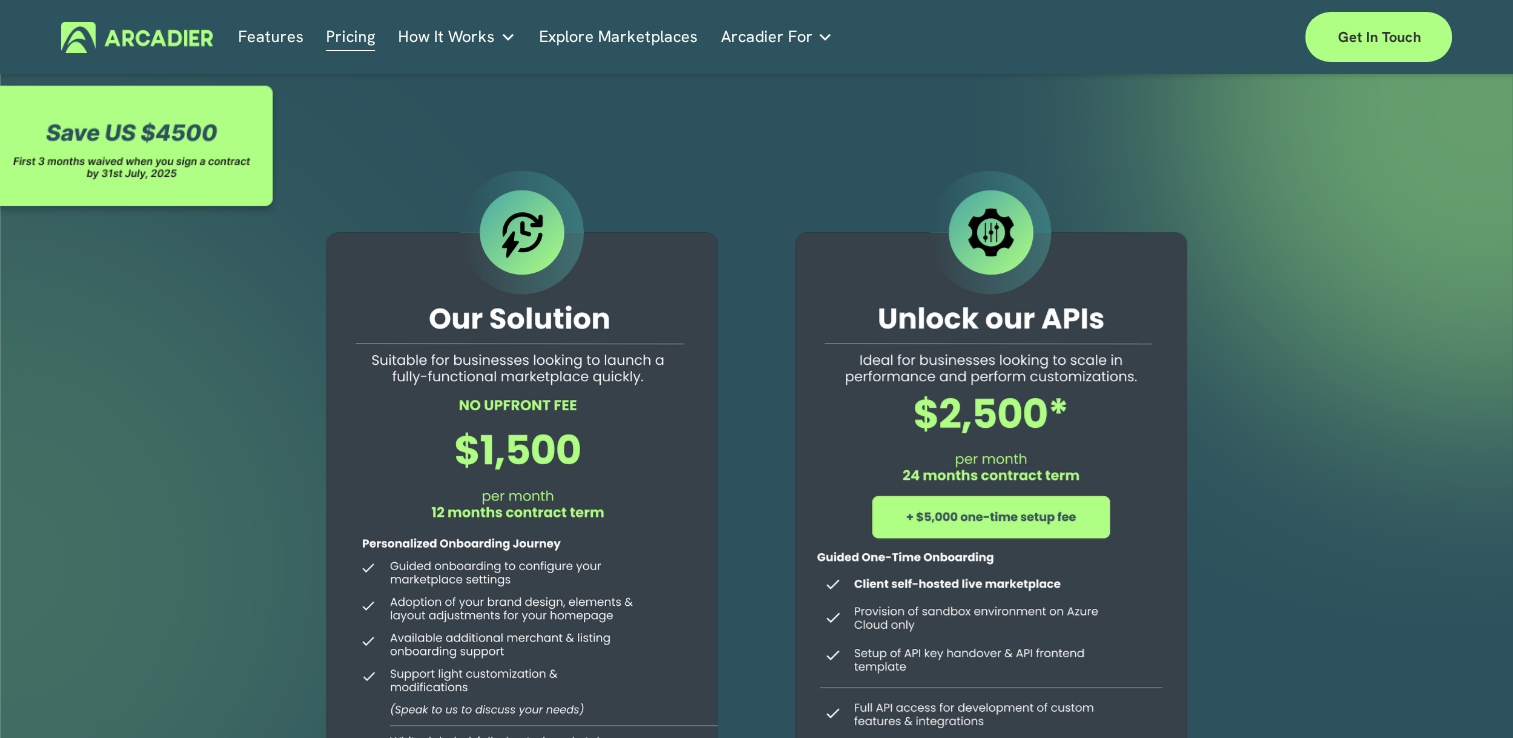 click on "Features" at bounding box center (271, 37) 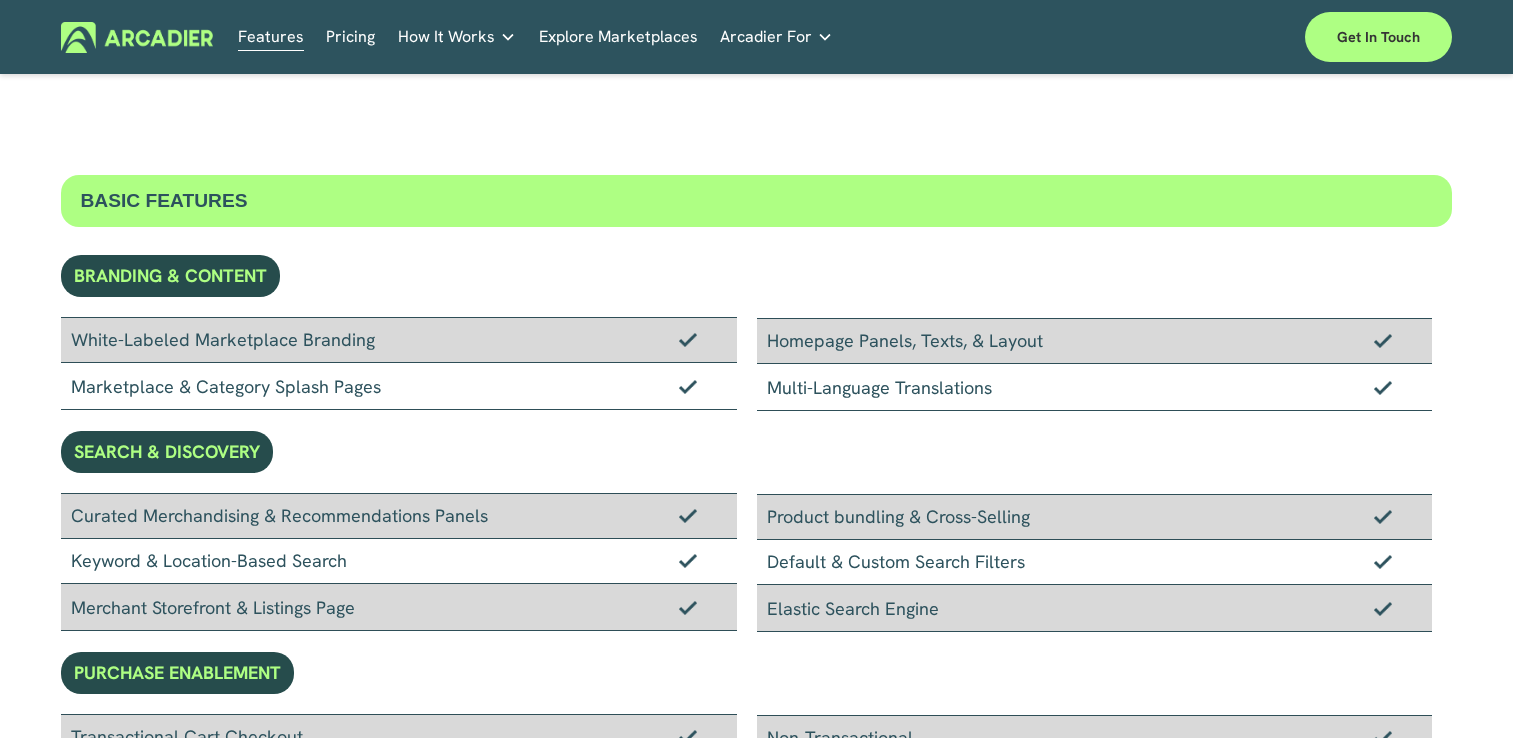 scroll, scrollTop: 0, scrollLeft: 0, axis: both 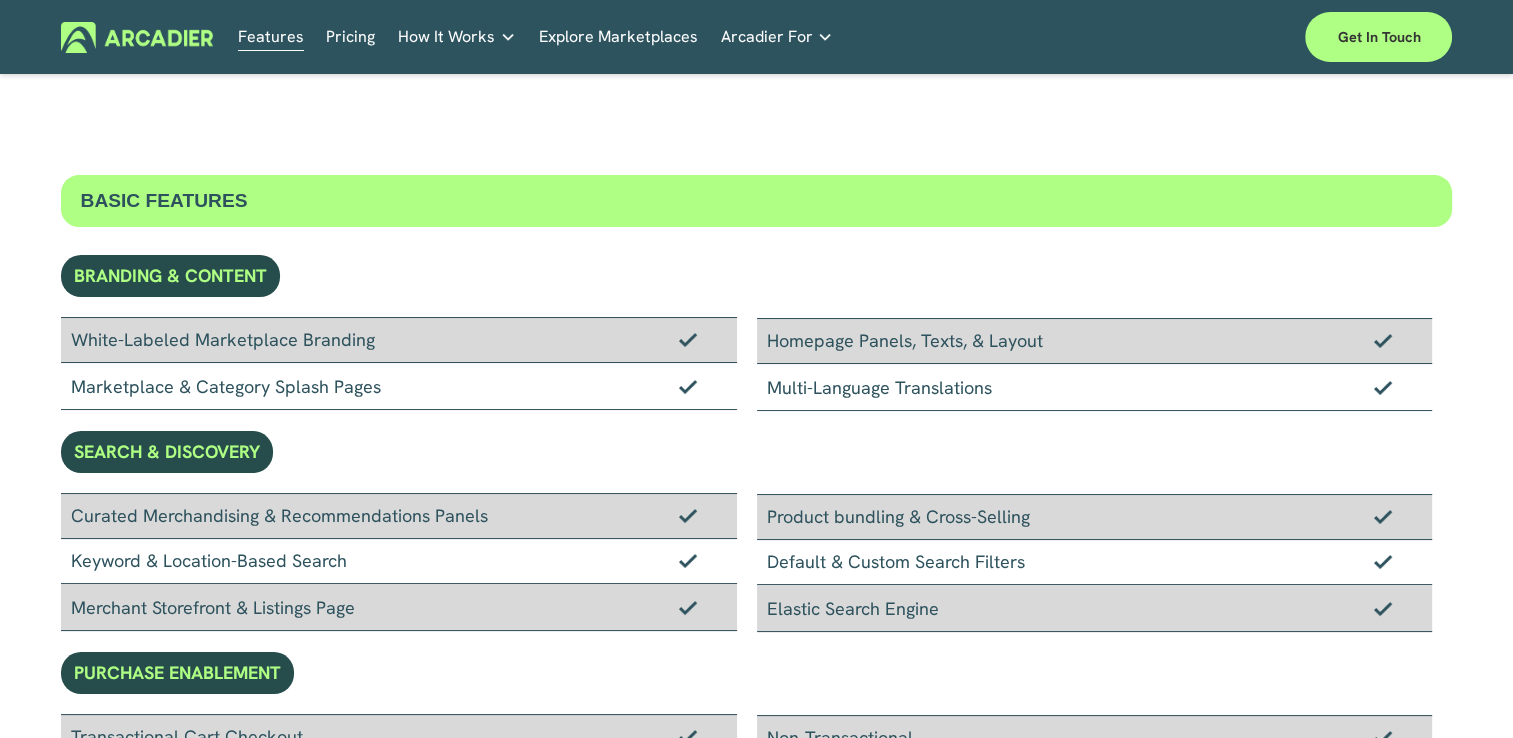 click on "Retail Marketplaces
Whatever you are offering to your customer, we bring it all under one platform." at bounding box center [0, 0] 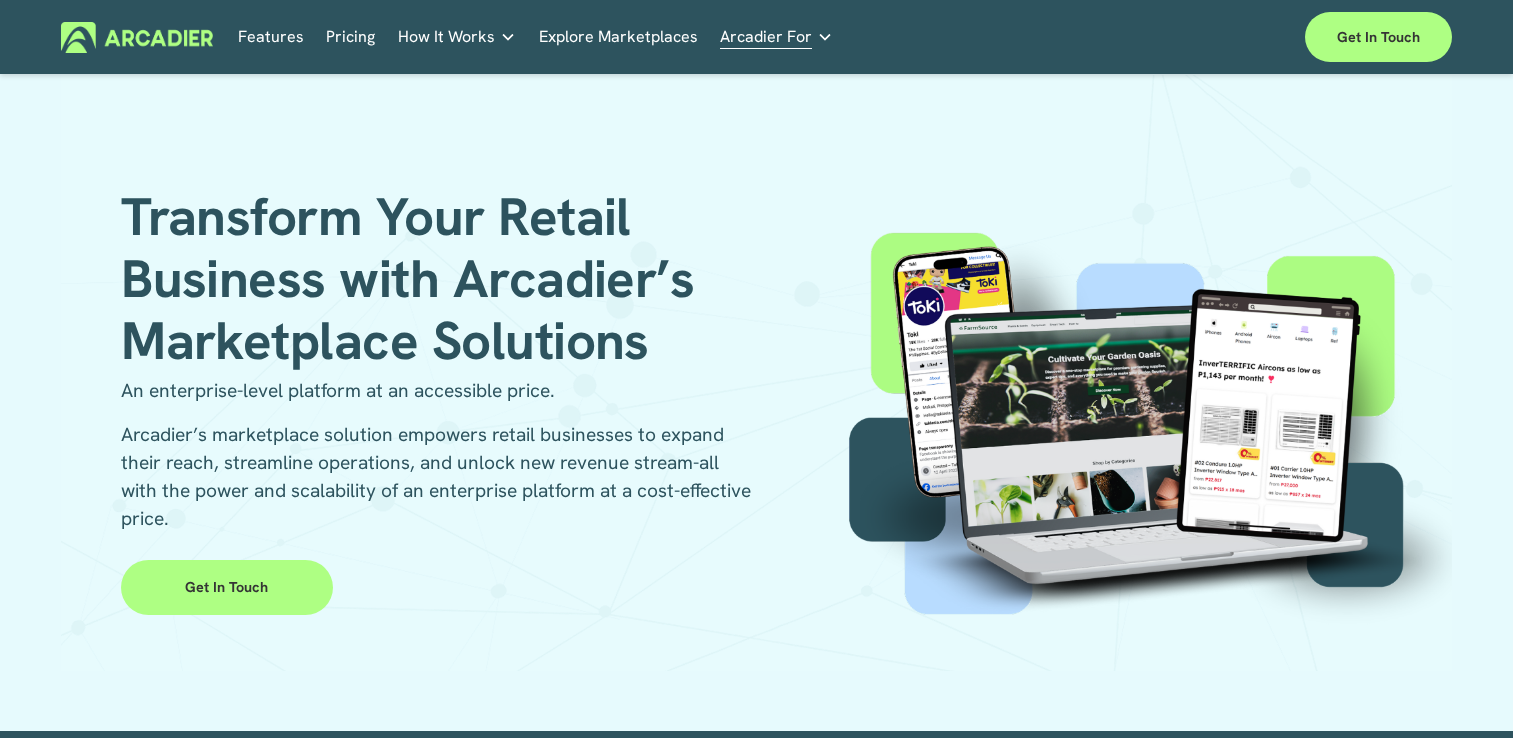 scroll, scrollTop: 0, scrollLeft: 0, axis: both 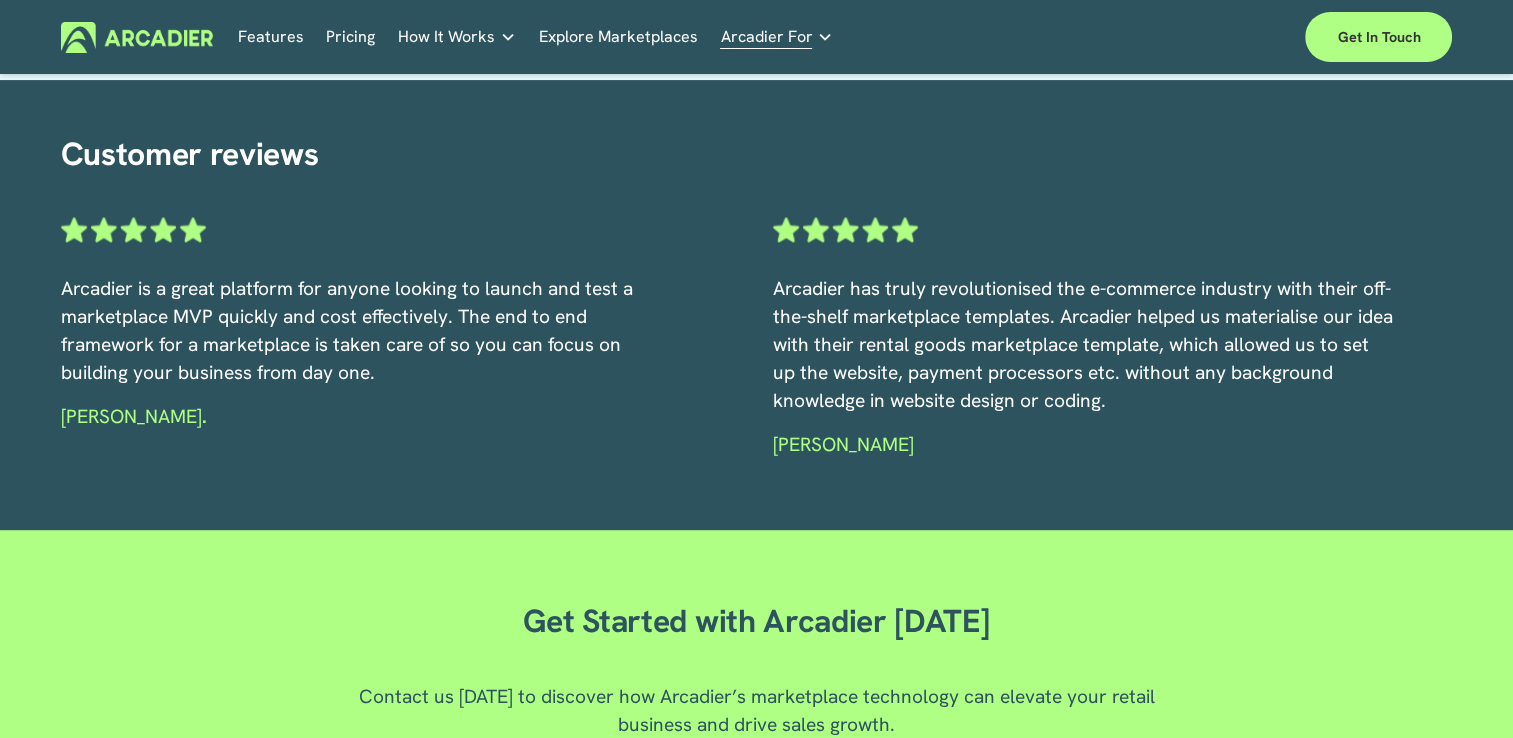 click on "Pricing" at bounding box center [350, 37] 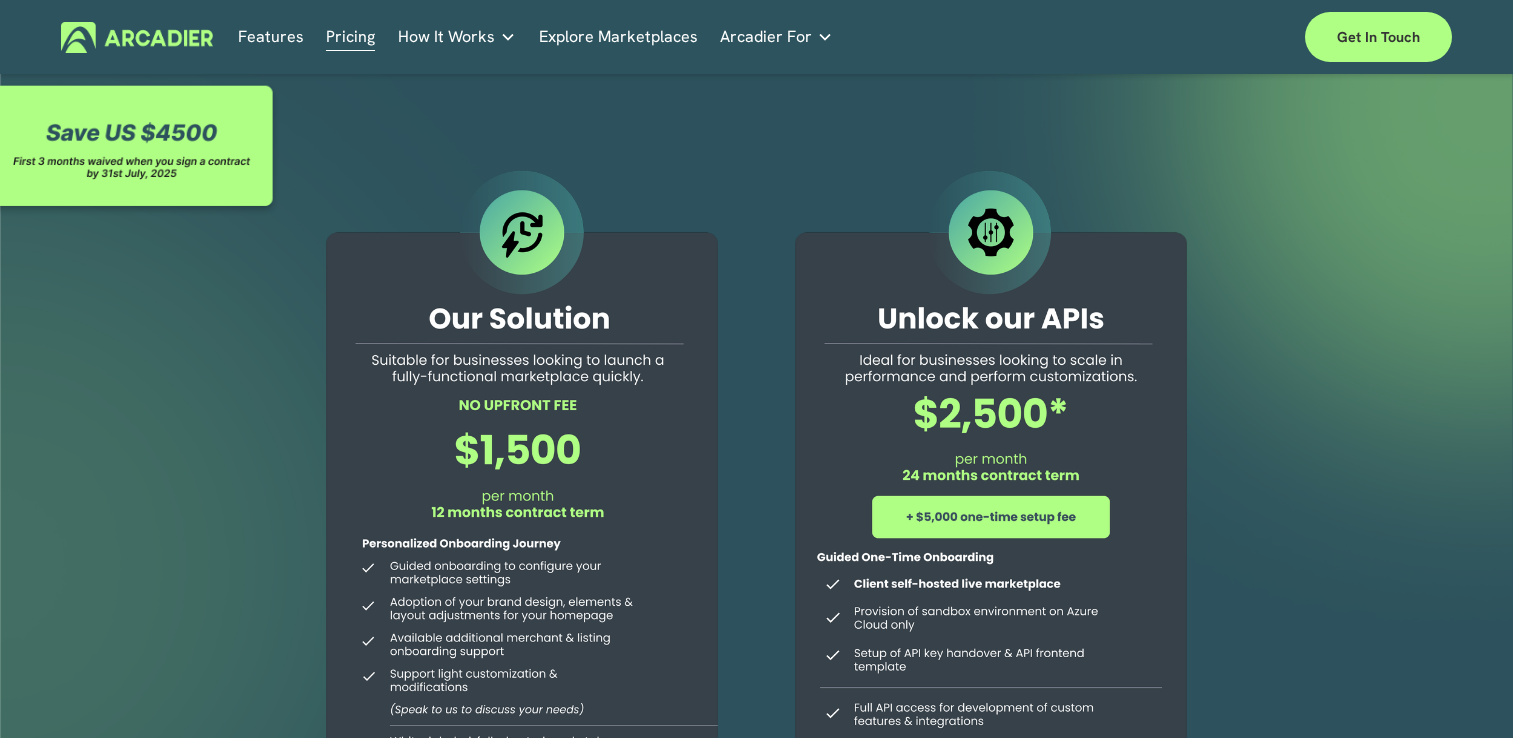 scroll, scrollTop: 0, scrollLeft: 0, axis: both 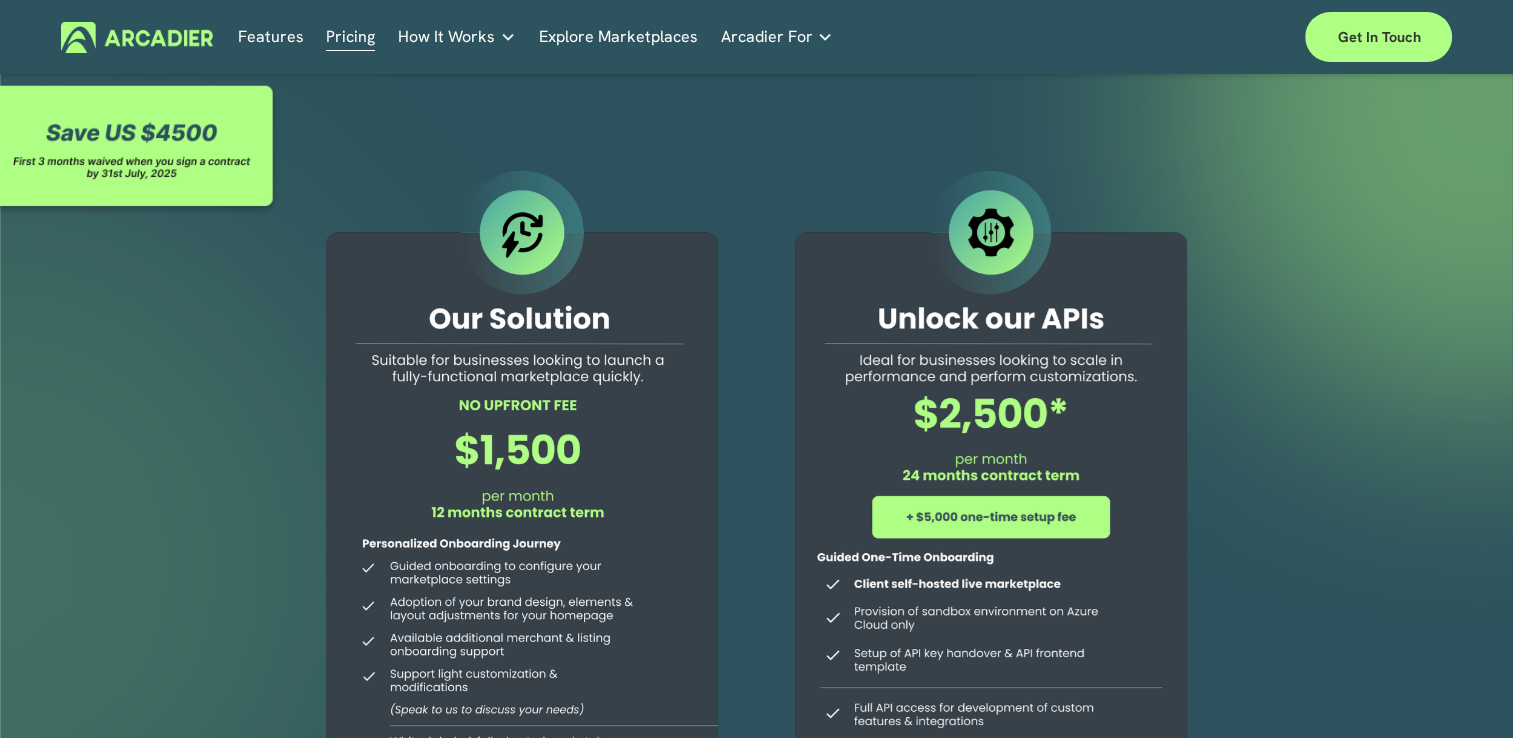 click at bounding box center [140, 149] 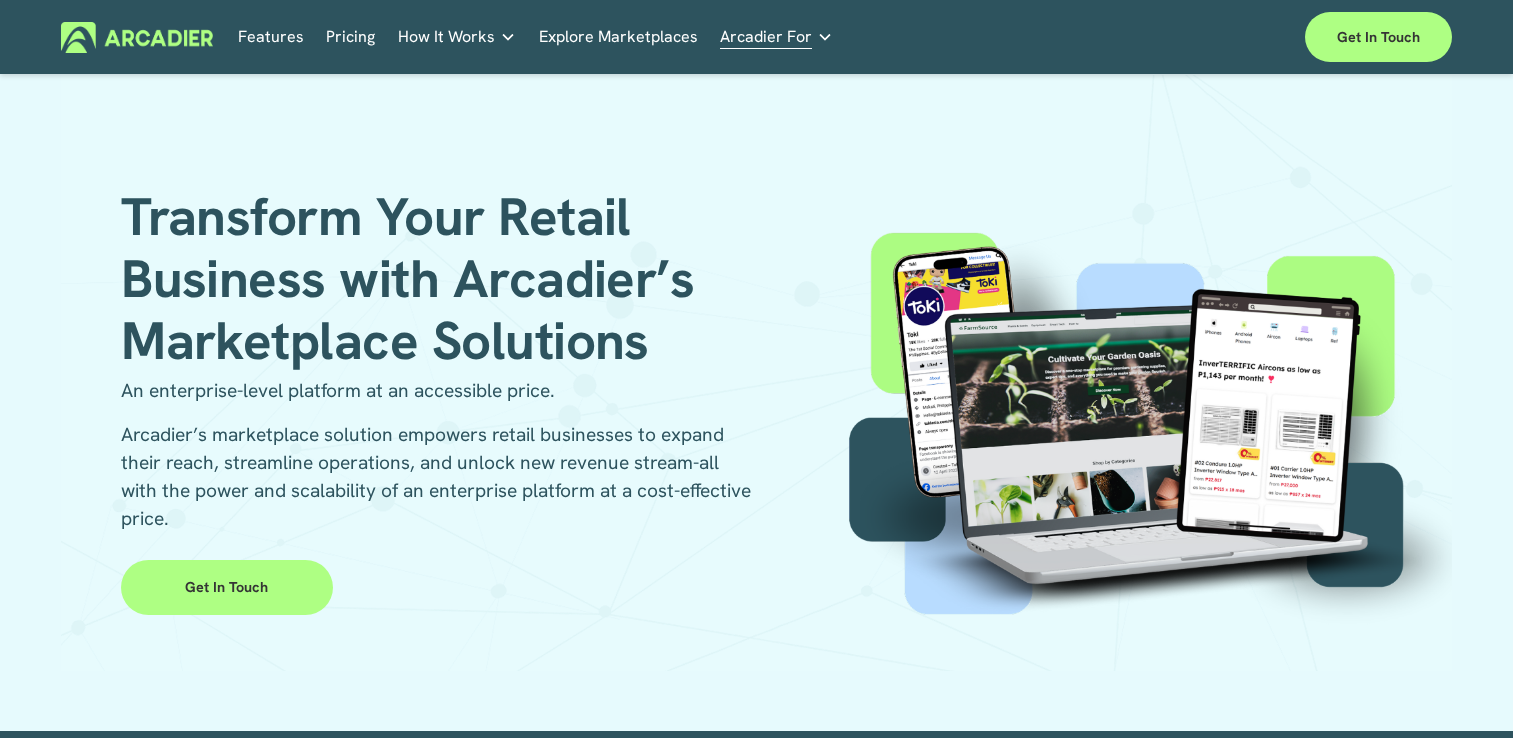scroll, scrollTop: 2900, scrollLeft: 0, axis: vertical 